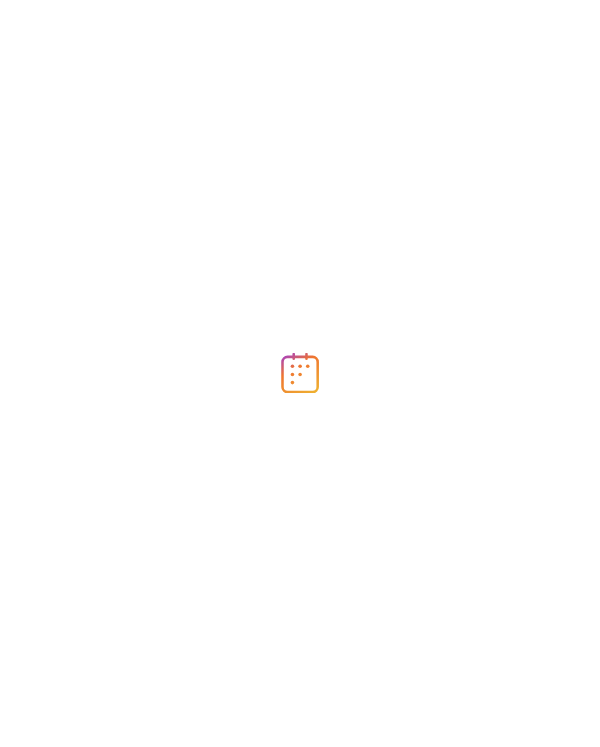 scroll, scrollTop: 0, scrollLeft: 0, axis: both 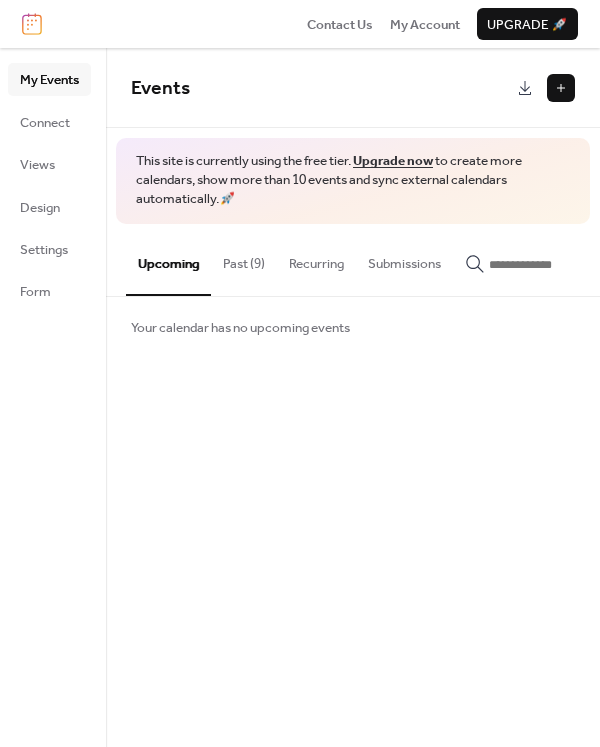 click on "Past  (9)" at bounding box center (244, 259) 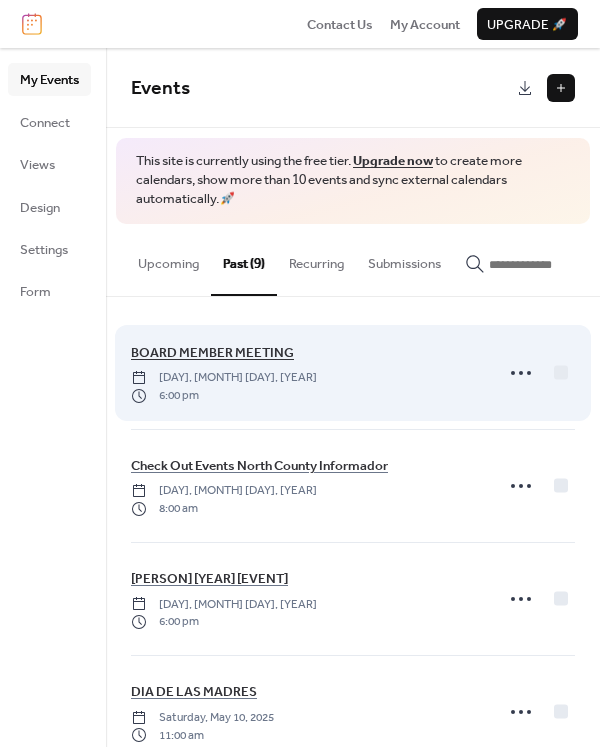 click on "BOARD MEMBER MEETING" at bounding box center (212, 353) 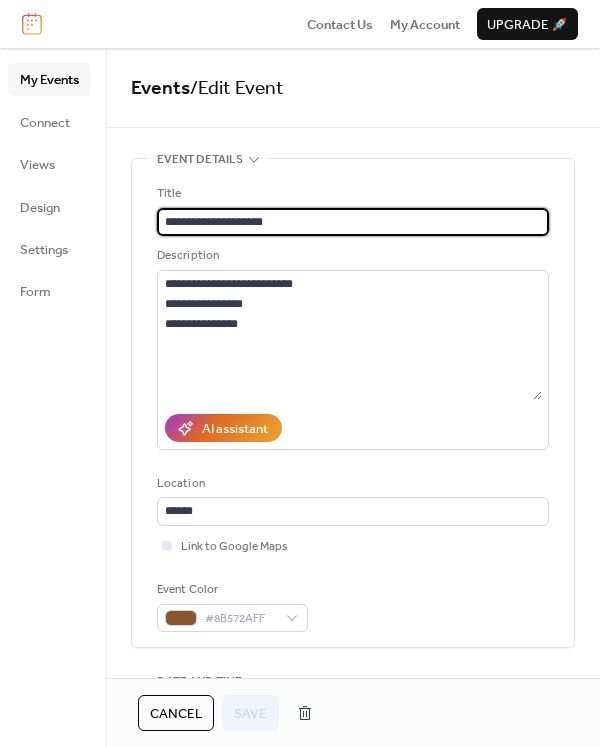 click on "**********" at bounding box center [353, 222] 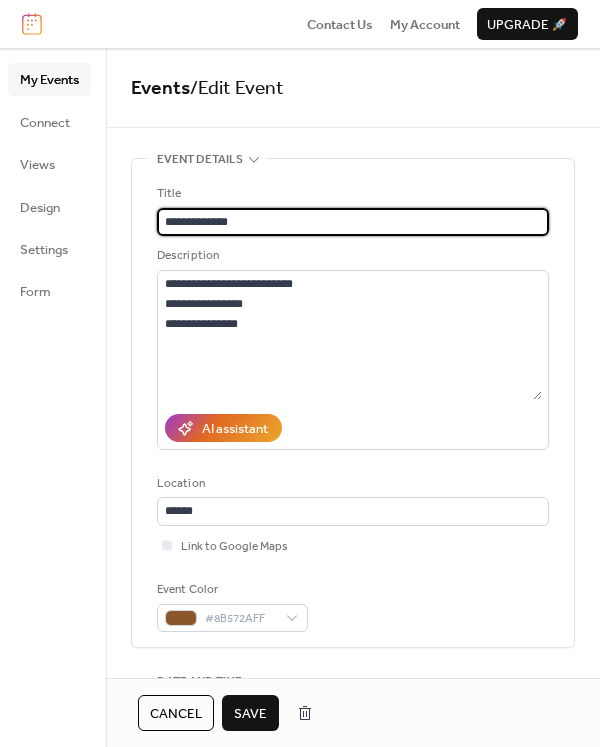 type on "**********" 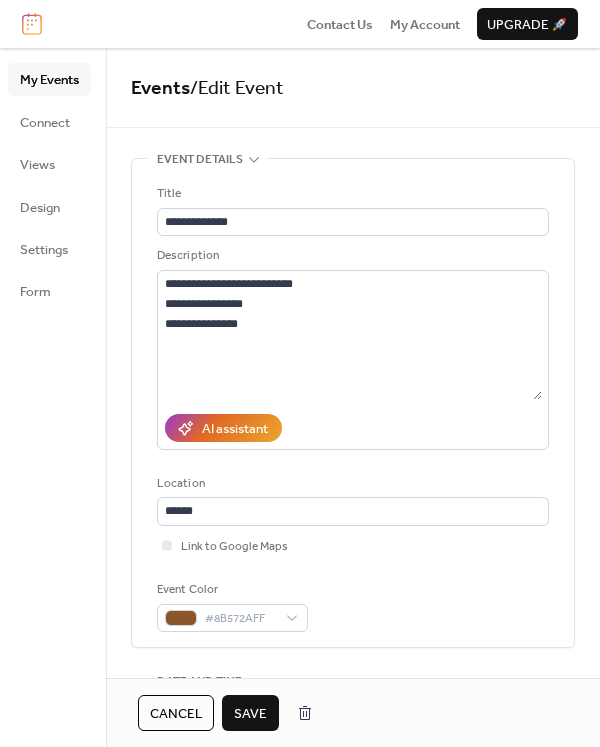 click on "Save" at bounding box center [250, 714] 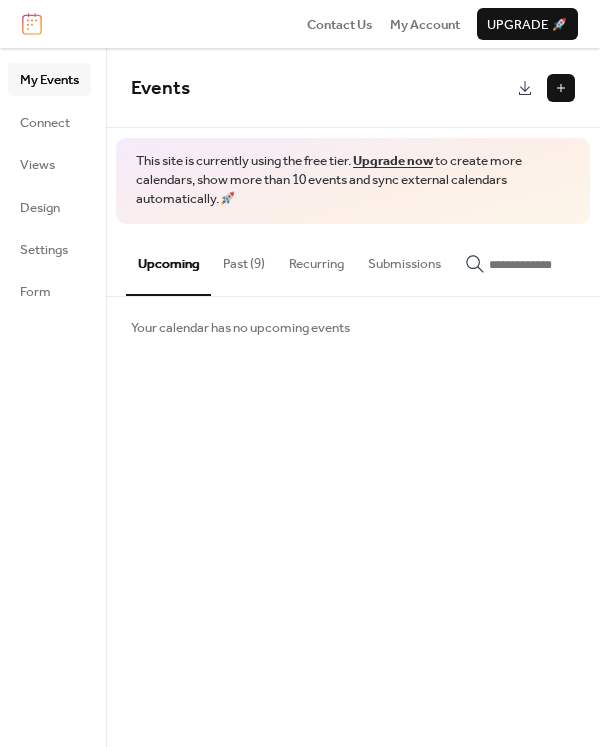 click on "Past  (9)" at bounding box center [244, 259] 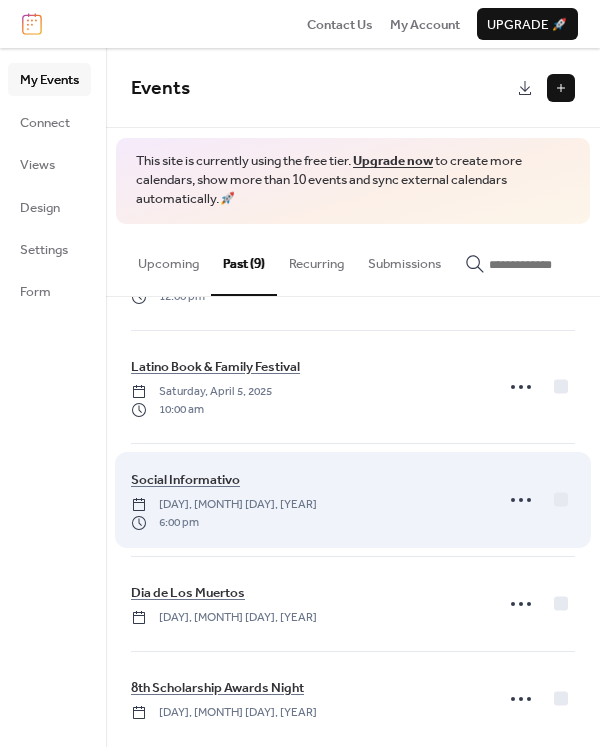 scroll, scrollTop: 577, scrollLeft: 0, axis: vertical 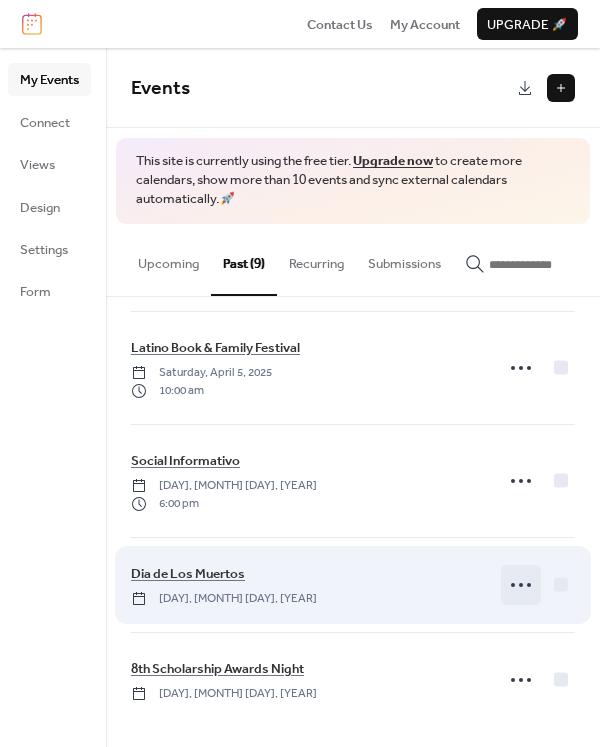 click 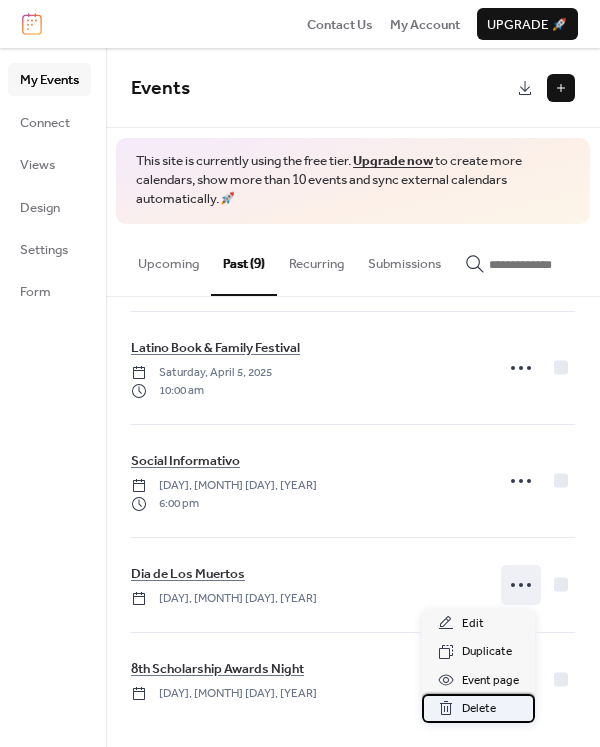 click on "Delete" at bounding box center (479, 709) 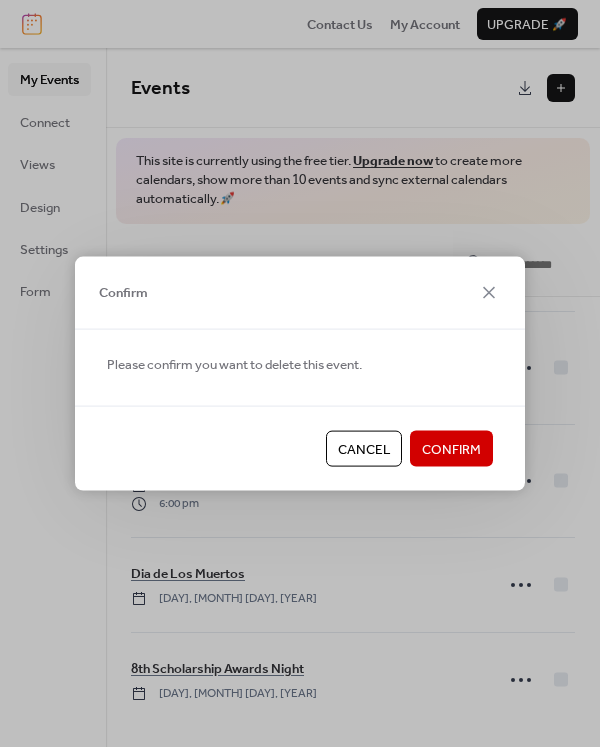click on "Confirm" at bounding box center [451, 450] 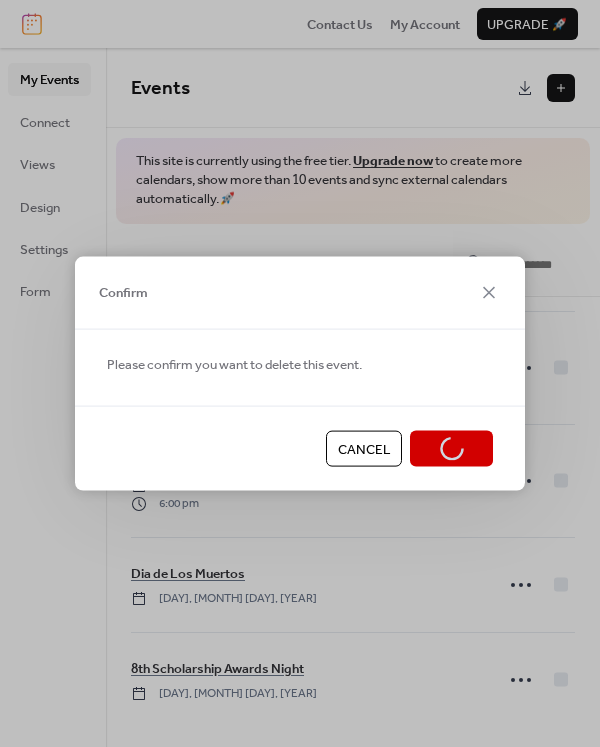 scroll, scrollTop: 482, scrollLeft: 0, axis: vertical 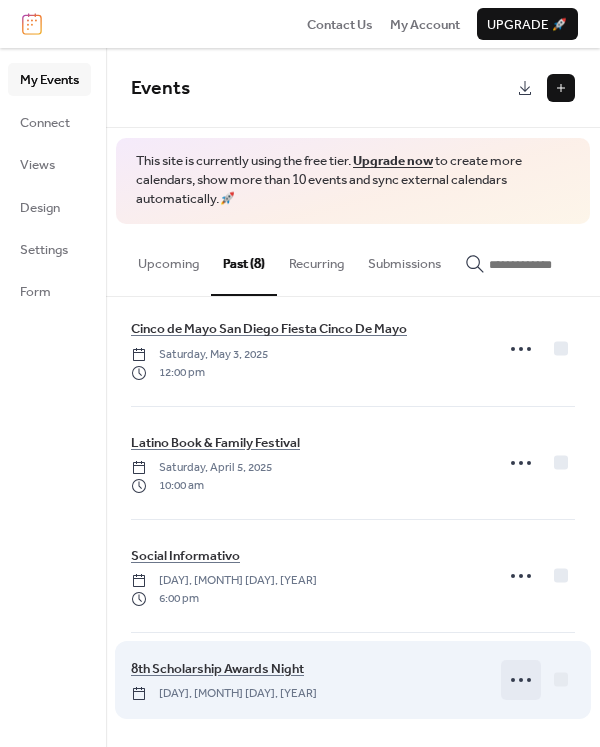 click 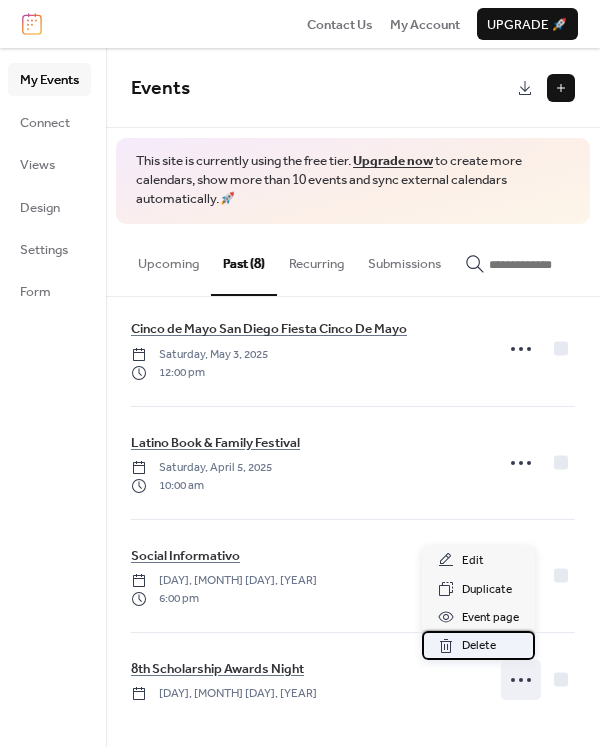 click on "Delete" at bounding box center (479, 646) 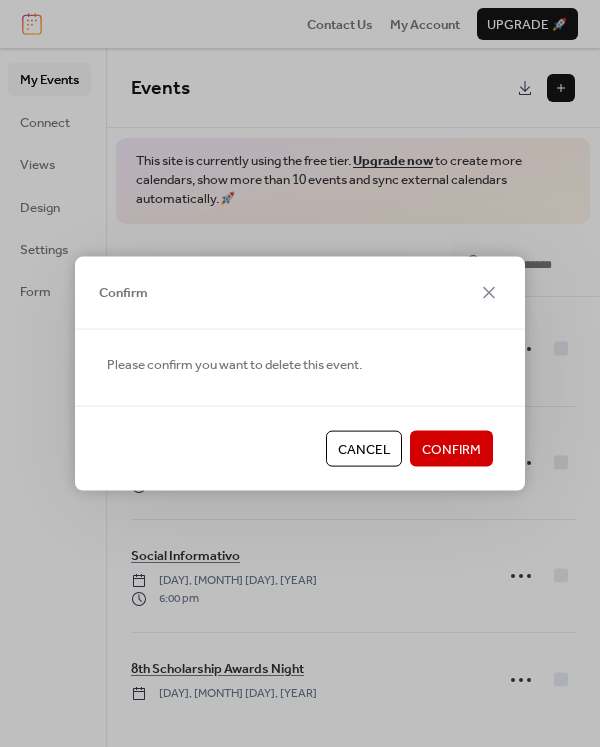 click on "Confirm" at bounding box center (451, 450) 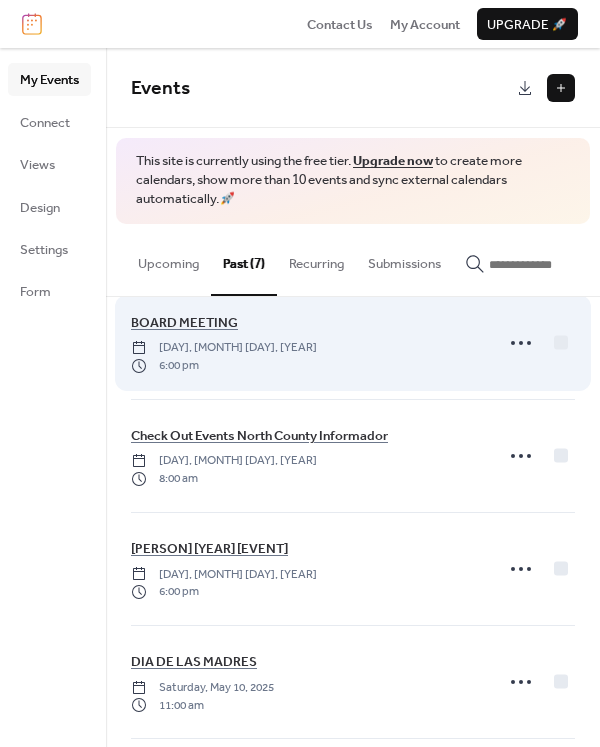scroll, scrollTop: 0, scrollLeft: 0, axis: both 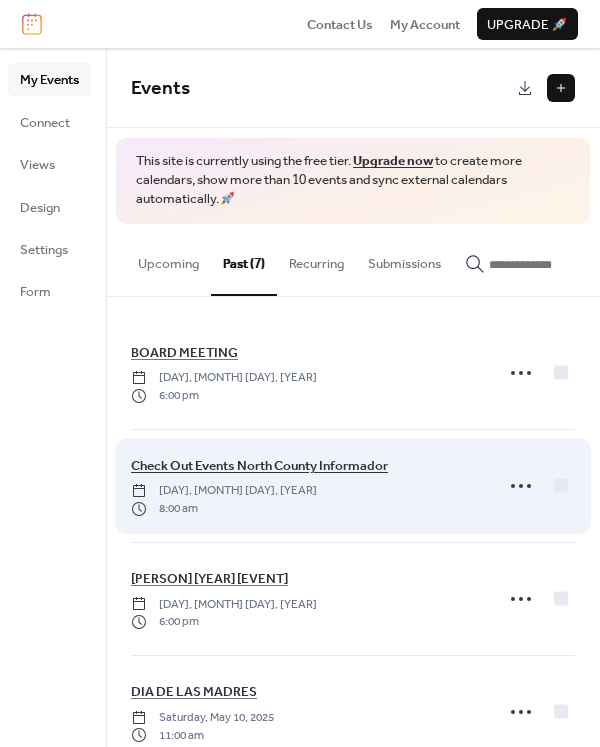 click on "Check Out Events North County Informador" at bounding box center [259, 466] 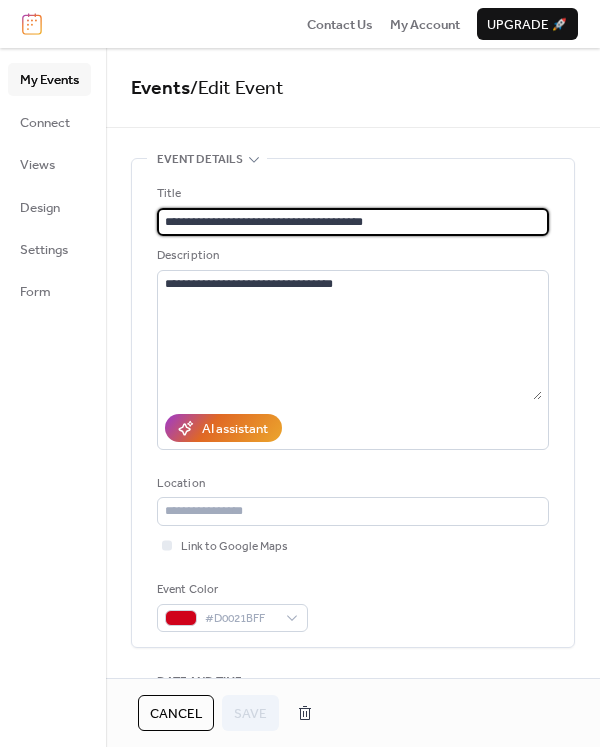 drag, startPoint x: 259, startPoint y: 219, endPoint x: 161, endPoint y: 219, distance: 98 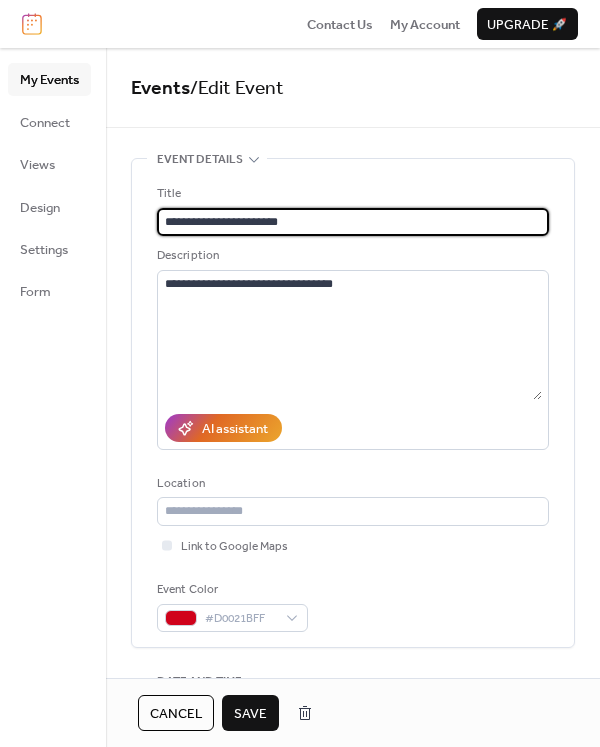 click on "**********" at bounding box center [353, 222] 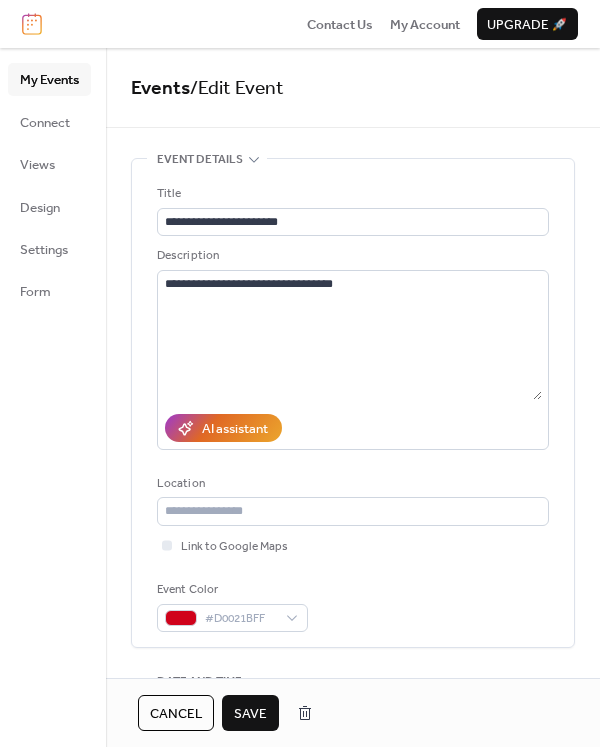 click on "Save" at bounding box center [250, 714] 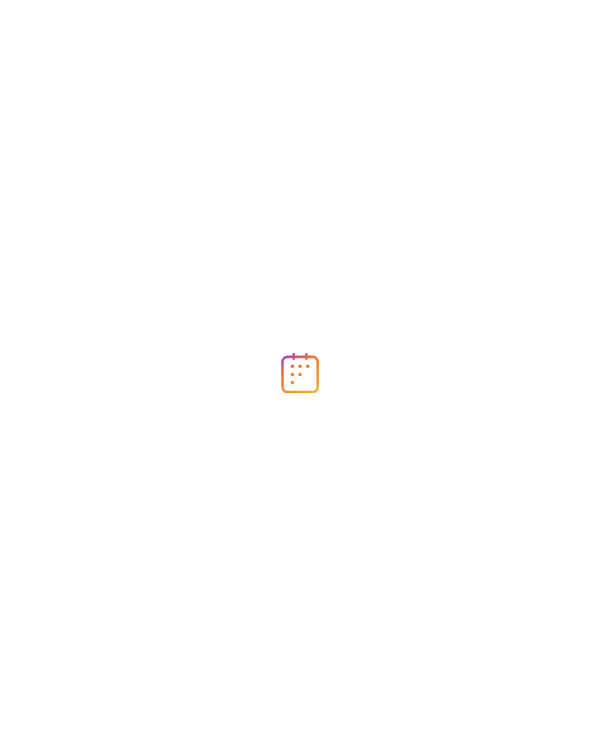 scroll, scrollTop: 0, scrollLeft: 0, axis: both 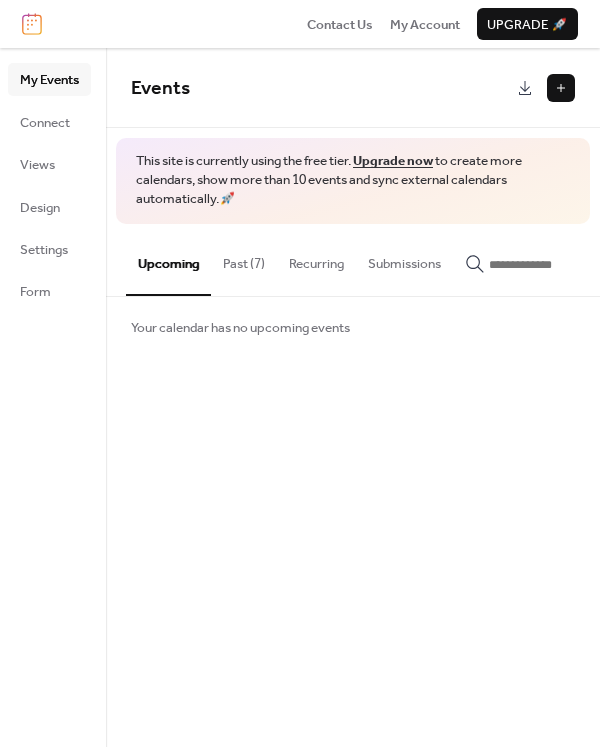 click on "Upcoming" at bounding box center (168, 260) 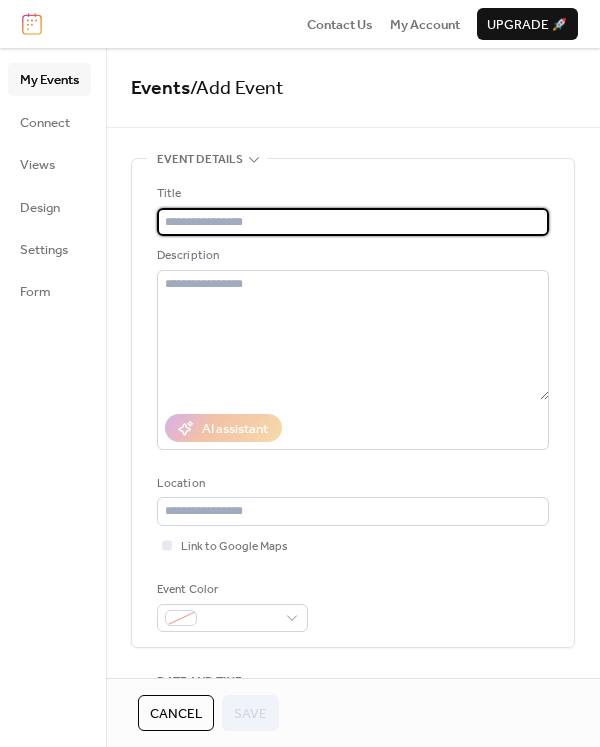 click at bounding box center (353, 222) 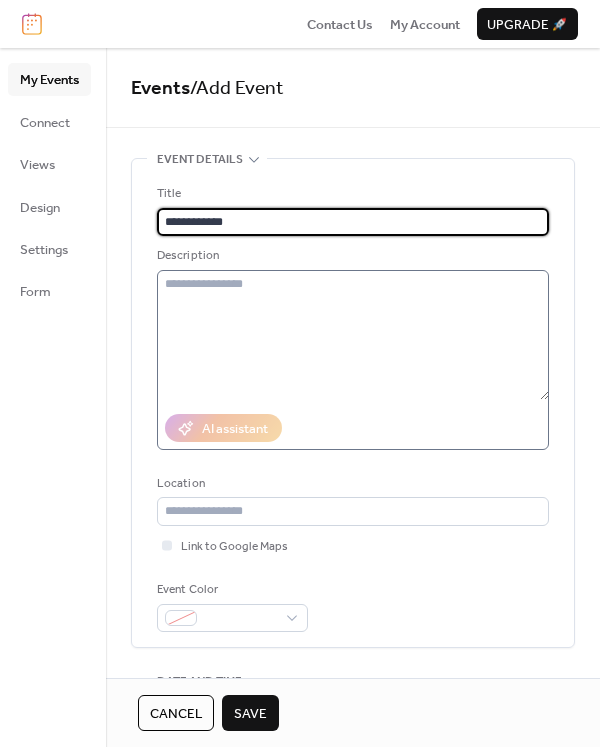 type on "**********" 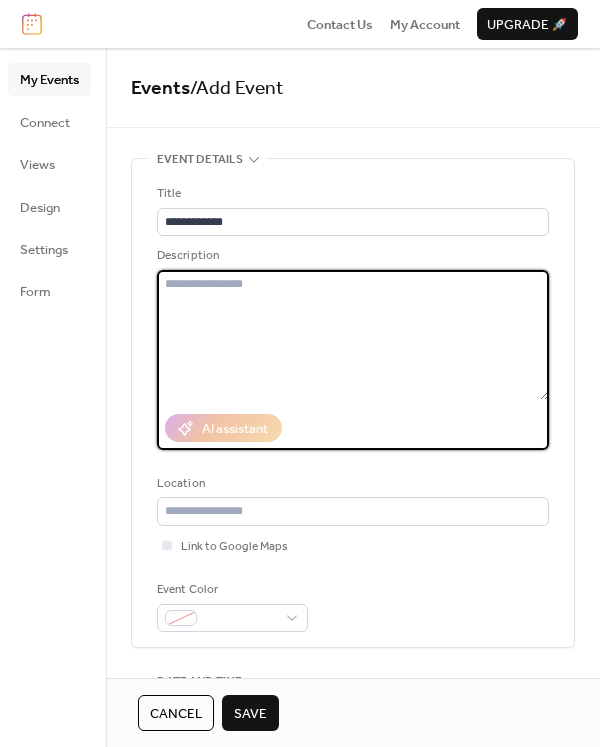 click at bounding box center (353, 335) 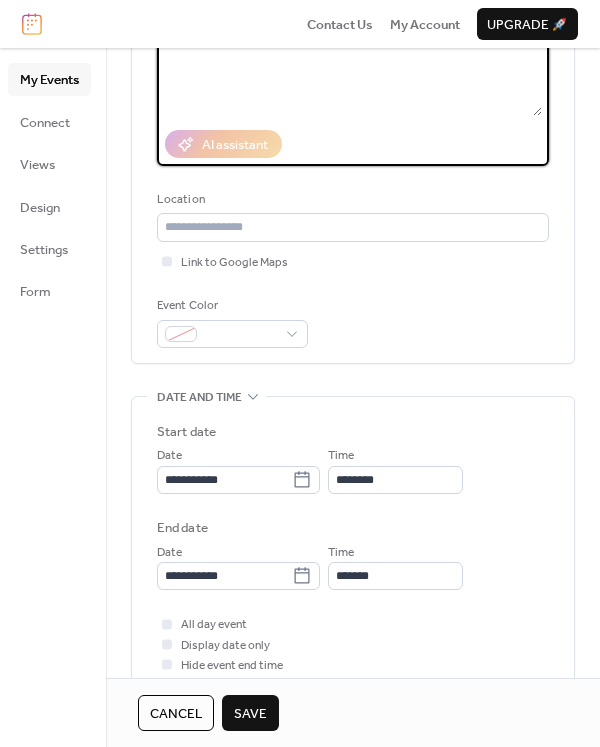 scroll, scrollTop: 300, scrollLeft: 0, axis: vertical 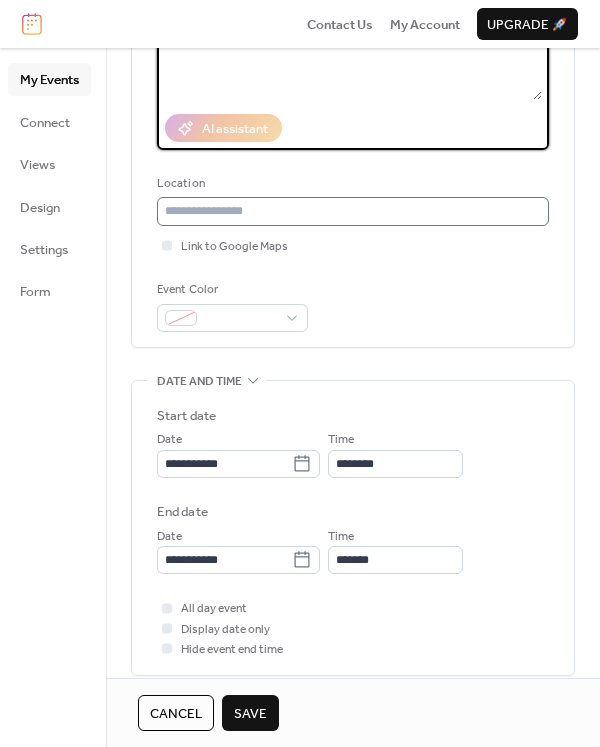 type on "**********" 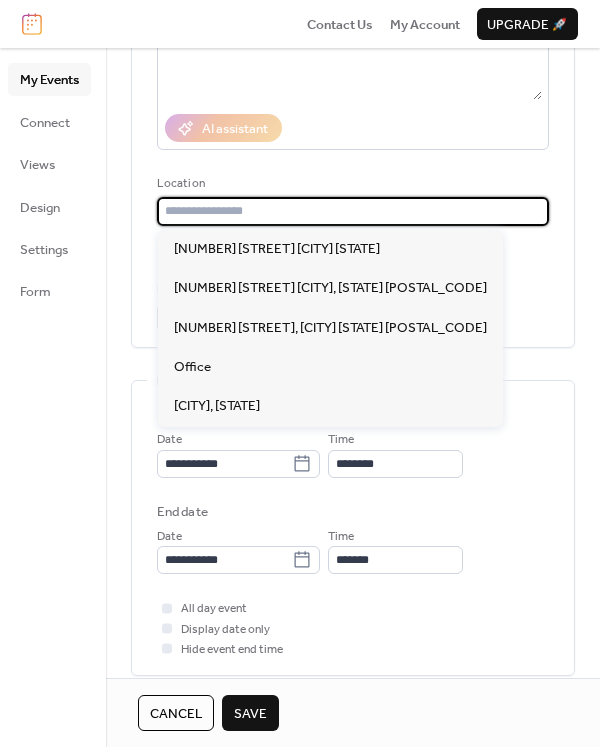 click at bounding box center (353, 211) 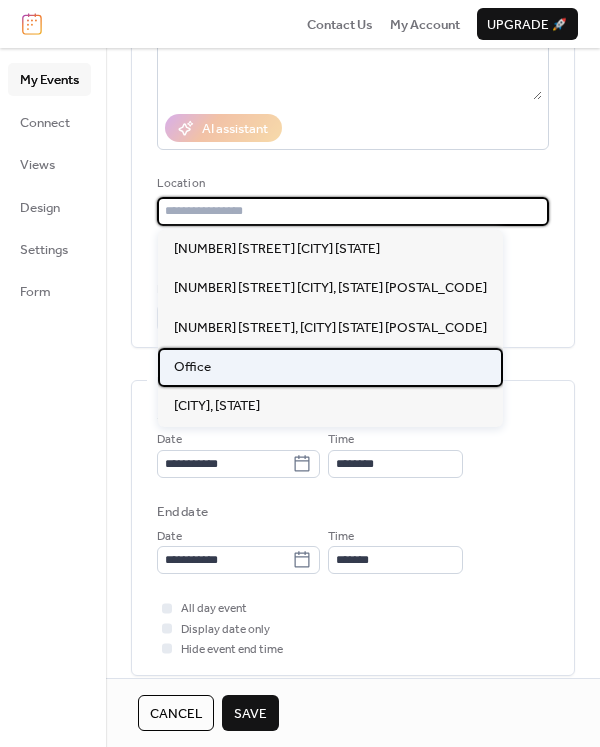 click on "Office" at bounding box center (330, 367) 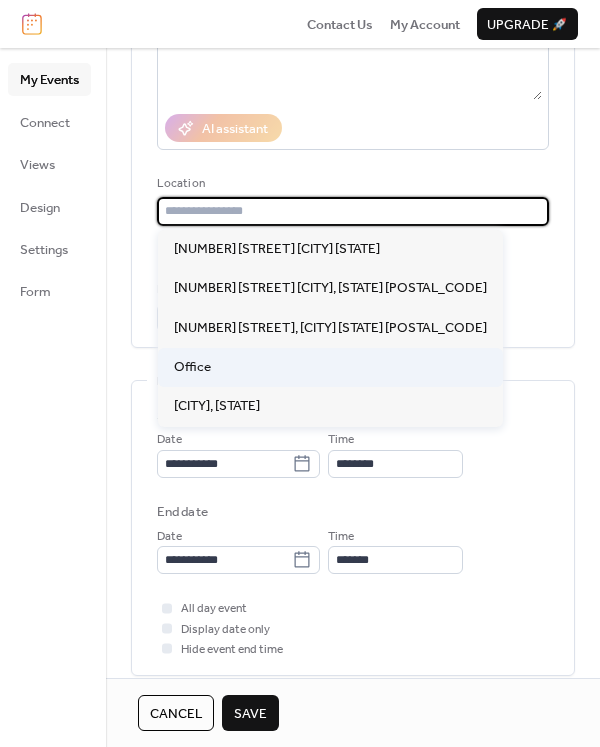 type on "******" 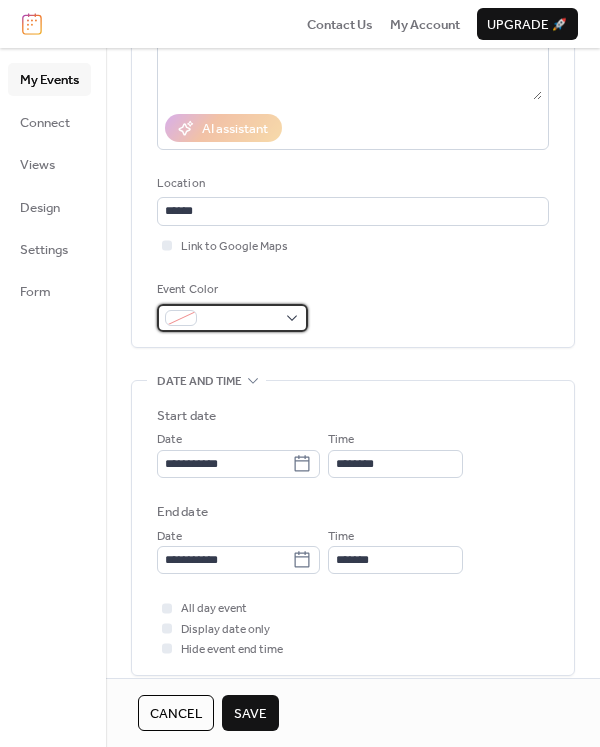 click at bounding box center [232, 318] 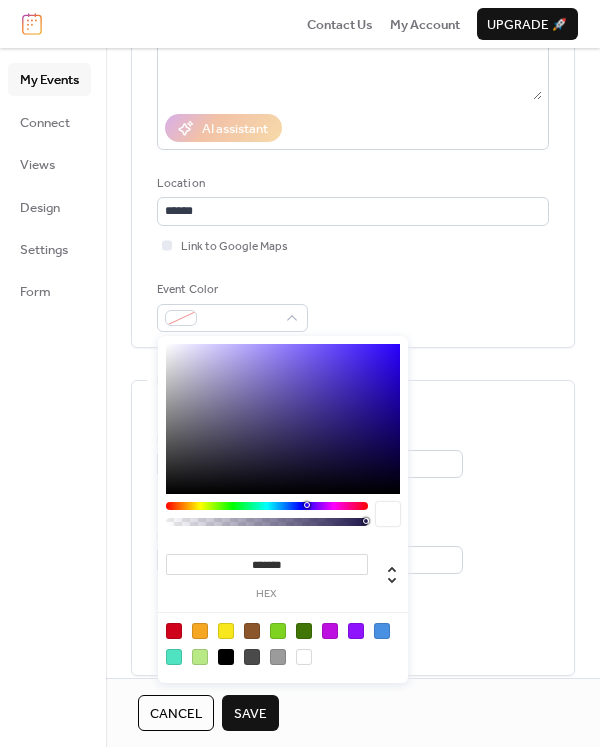 type on "*******" 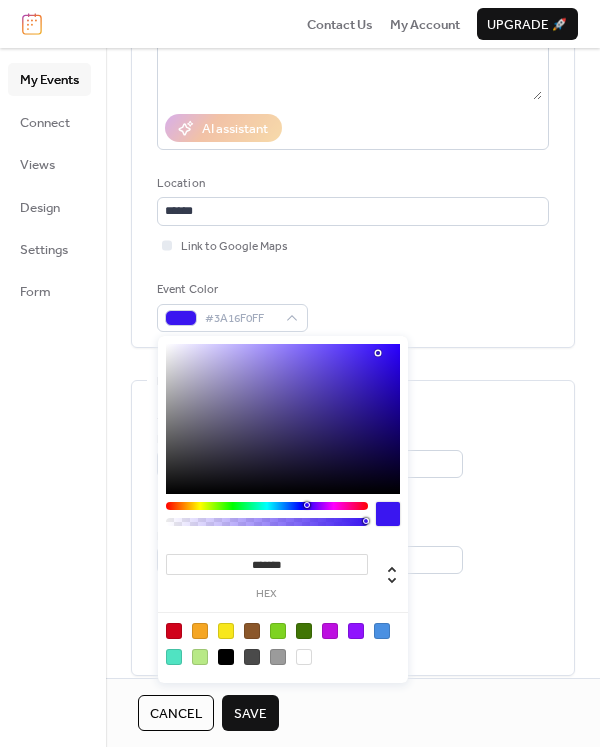 click at bounding box center [283, 419] 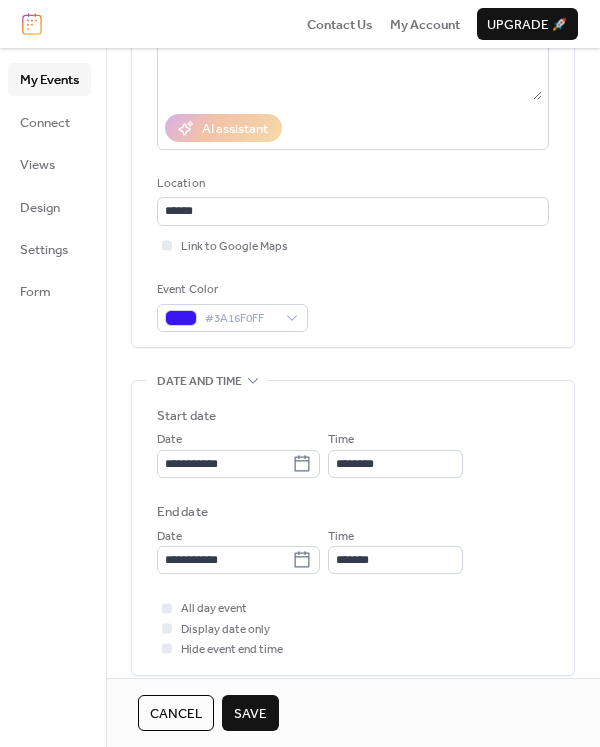 click on "**********" at bounding box center [353, 103] 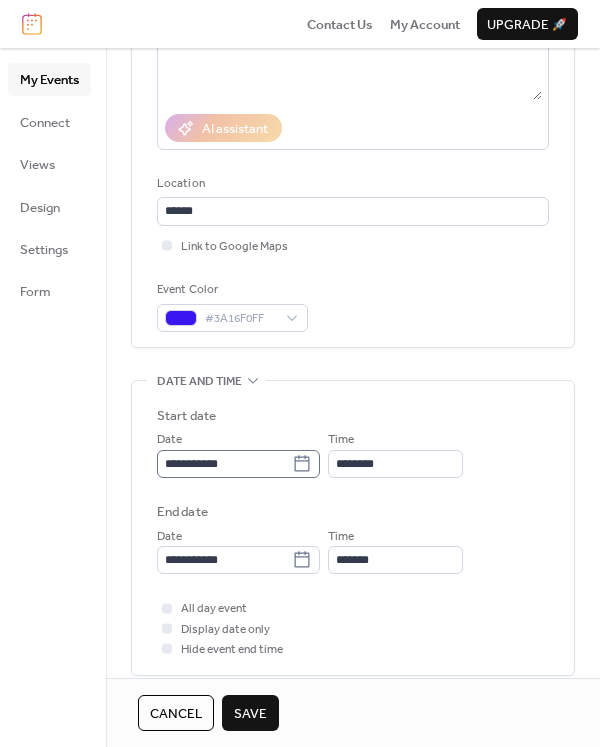 click 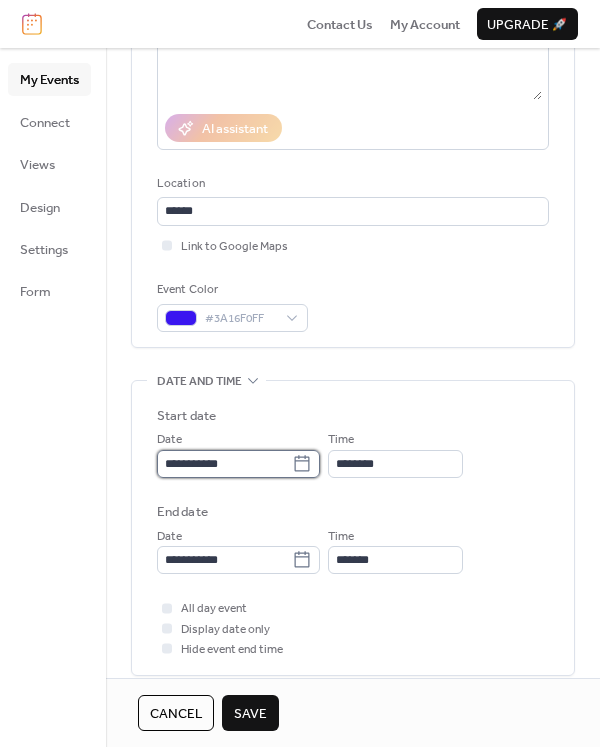 click on "**********" at bounding box center (224, 464) 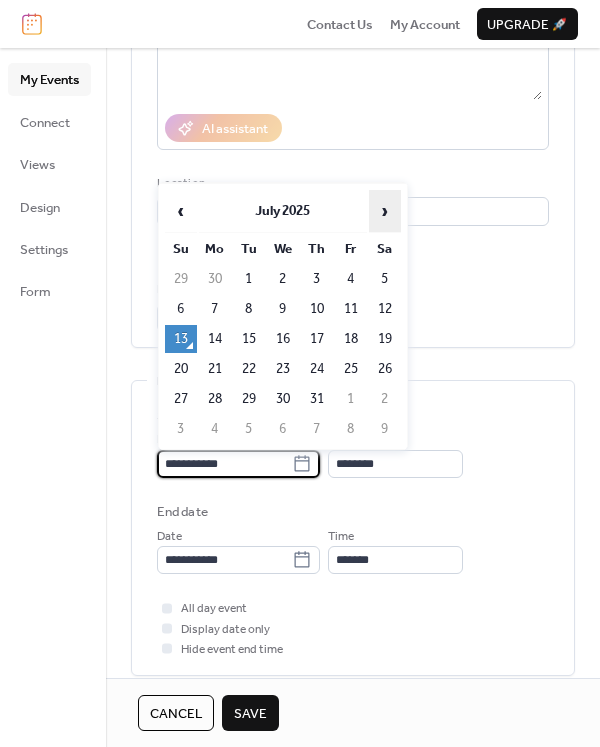 click on "›" at bounding box center (385, 211) 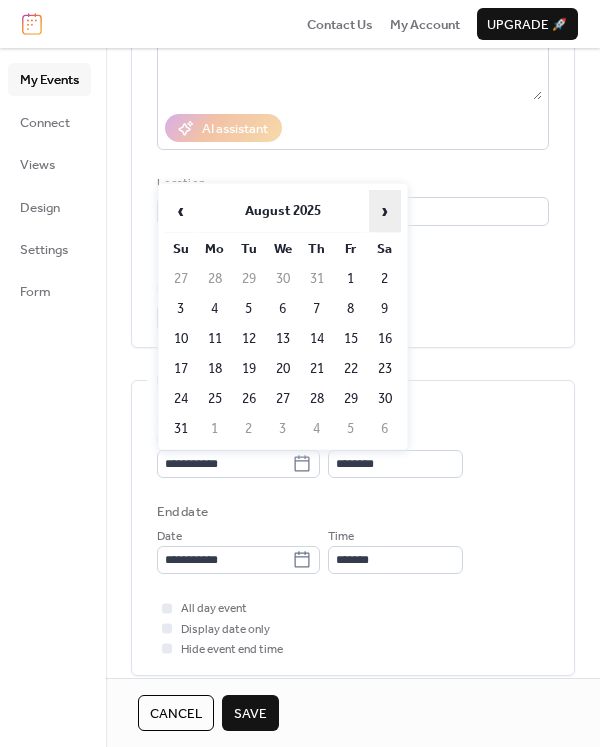 click on "›" at bounding box center (385, 211) 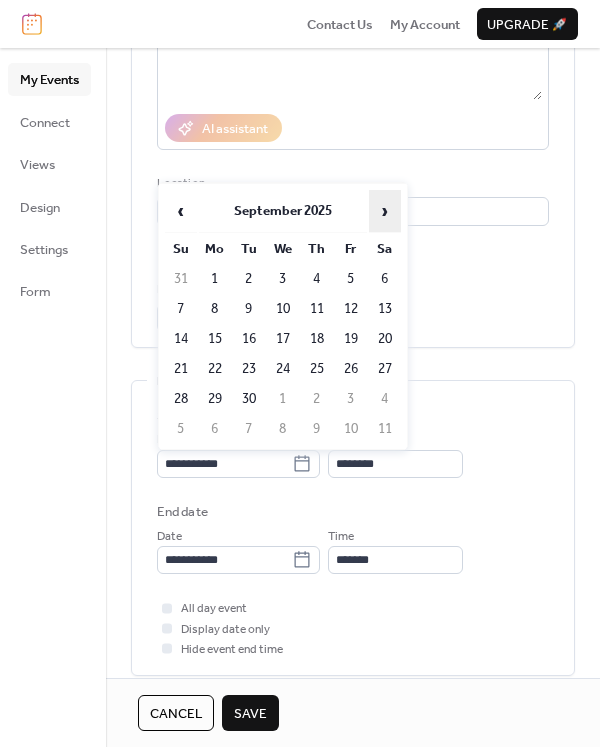 click on "›" at bounding box center (385, 211) 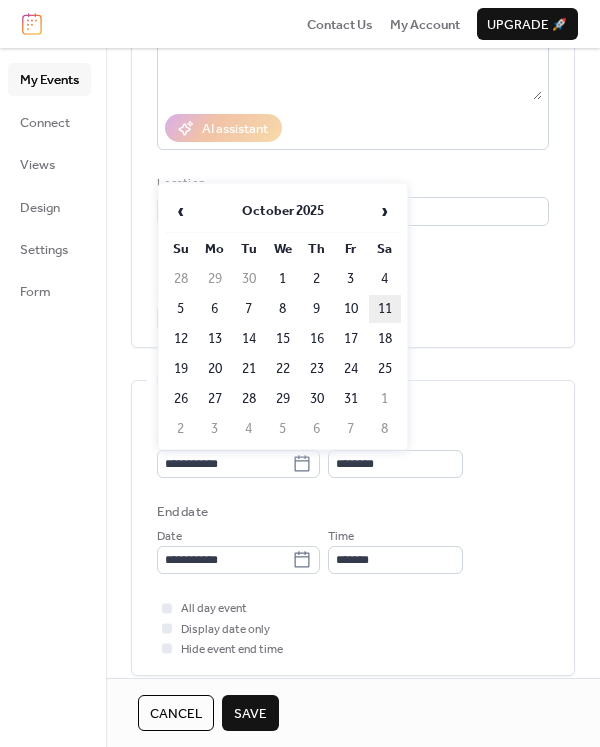 click on "11" at bounding box center (385, 309) 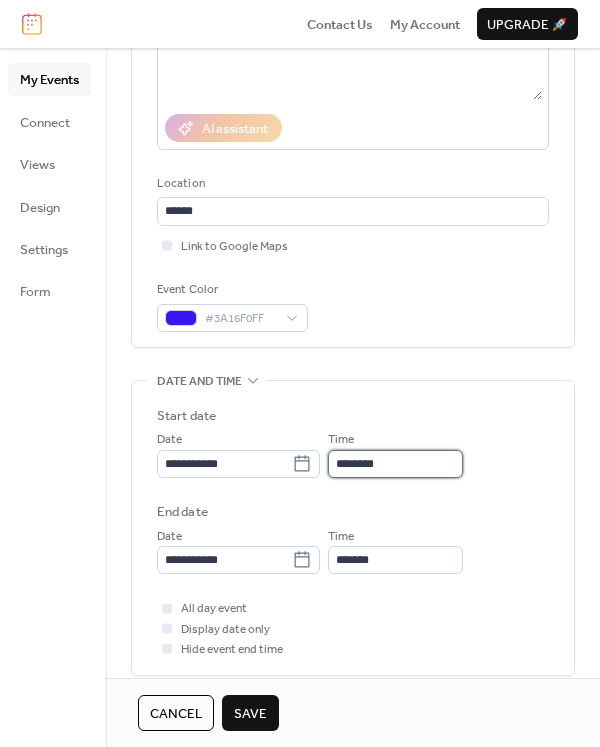 click on "********" at bounding box center (395, 464) 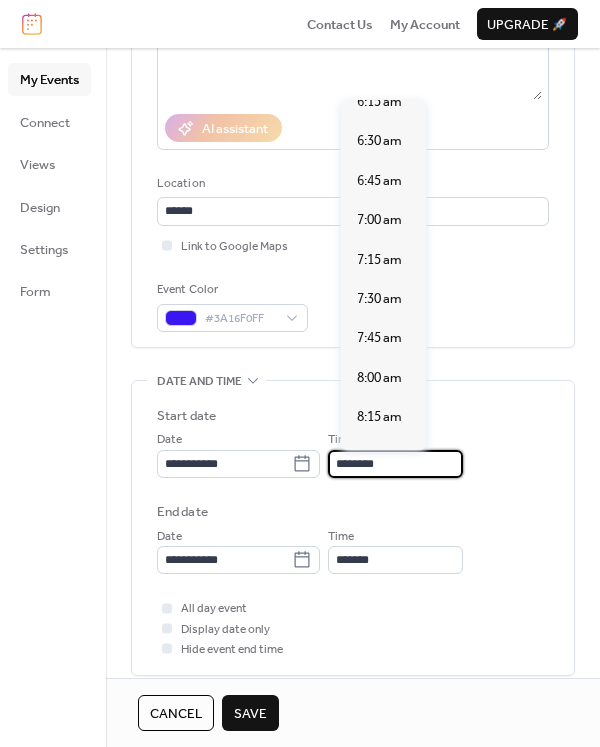 scroll, scrollTop: 992, scrollLeft: 0, axis: vertical 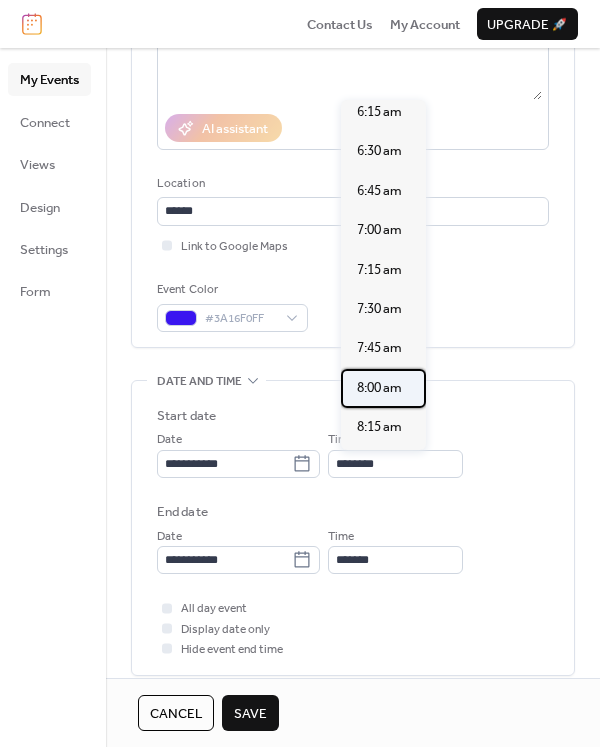 click on "8:00 am" at bounding box center (379, 388) 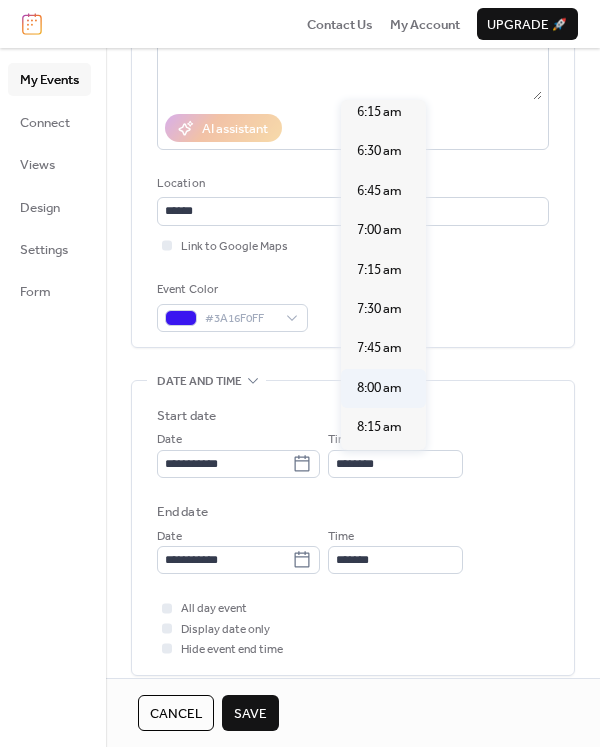 type on "*******" 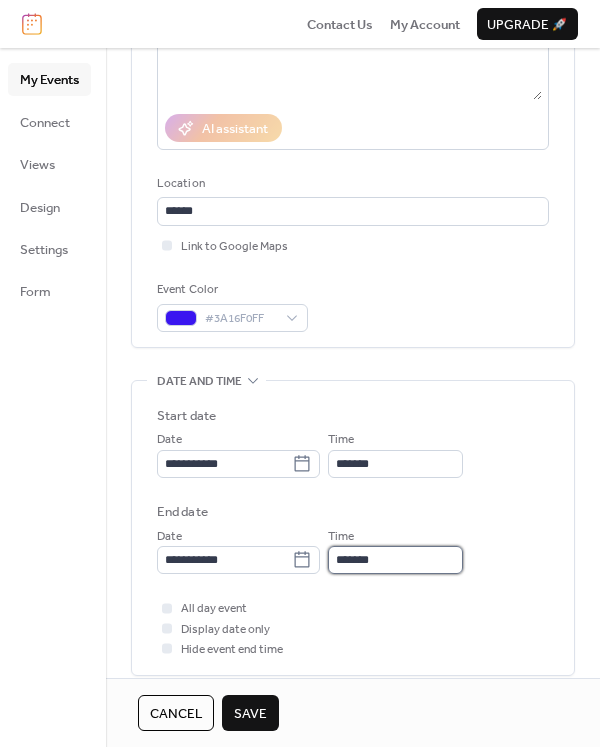 click on "*******" at bounding box center [395, 560] 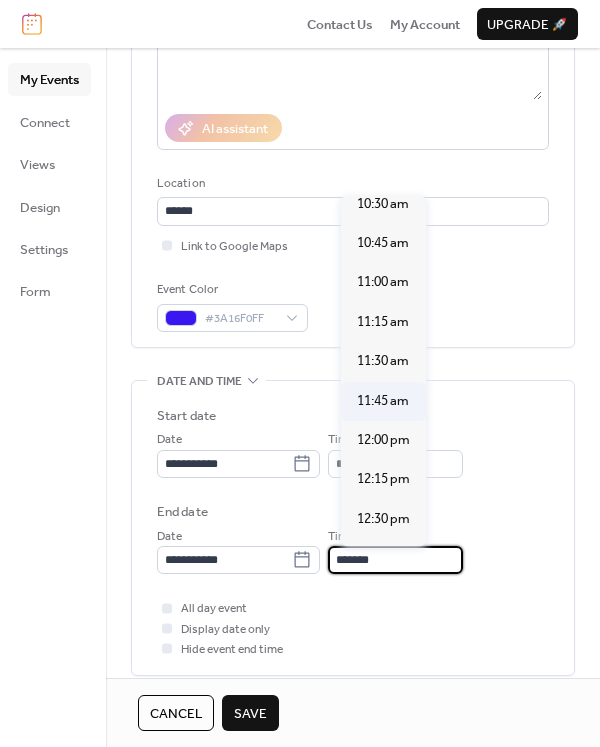 scroll, scrollTop: 400, scrollLeft: 0, axis: vertical 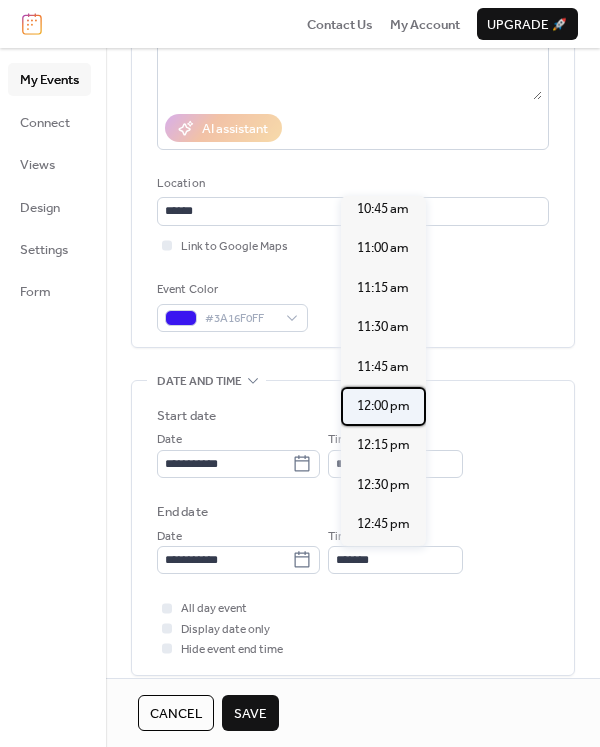 click on "12:00 pm" at bounding box center [383, 406] 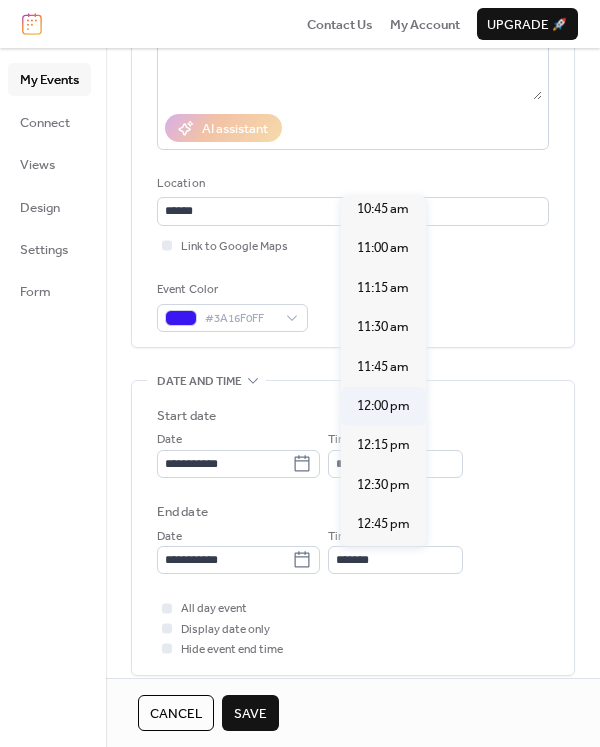 type on "********" 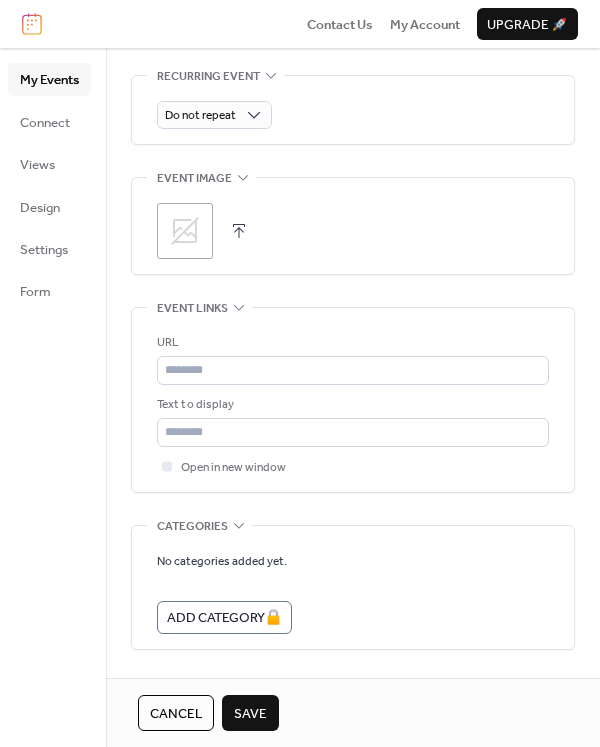 scroll, scrollTop: 899, scrollLeft: 0, axis: vertical 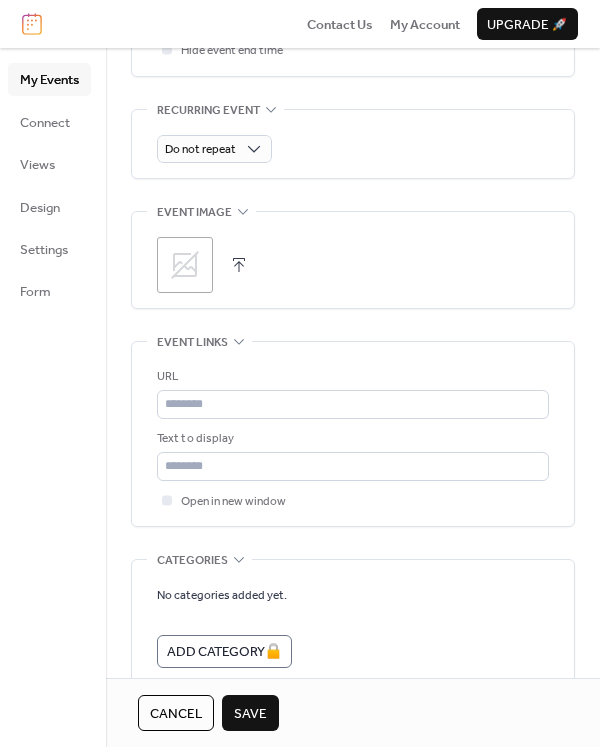 click at bounding box center [239, 265] 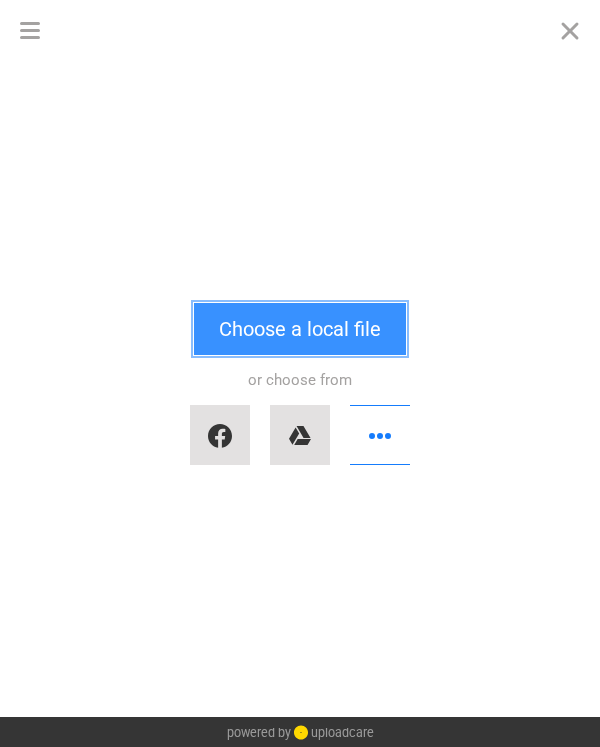 click on "Choose a local file" at bounding box center [300, 329] 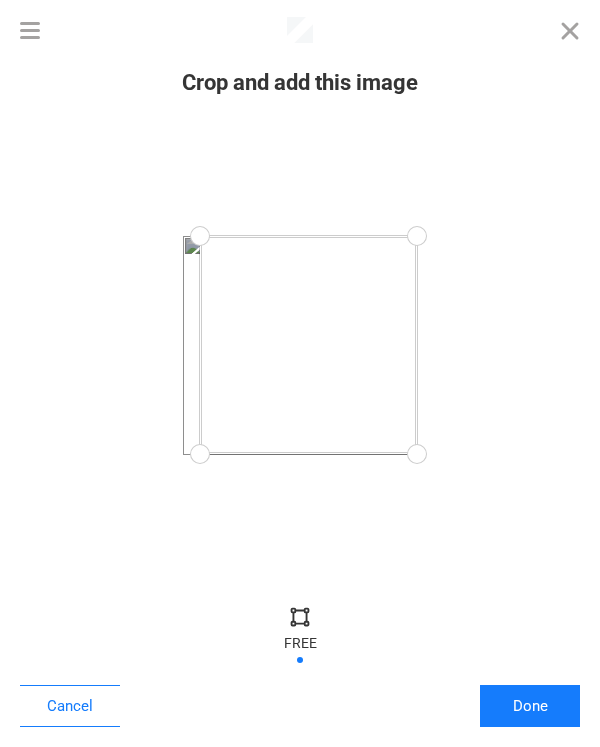 drag, startPoint x: 186, startPoint y: 453, endPoint x: 200, endPoint y: 453, distance: 14 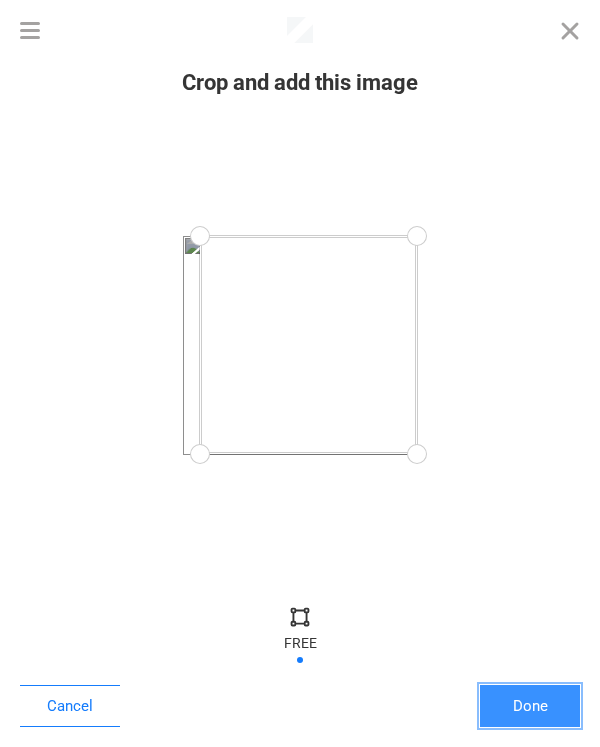 click on "Done" at bounding box center [530, 706] 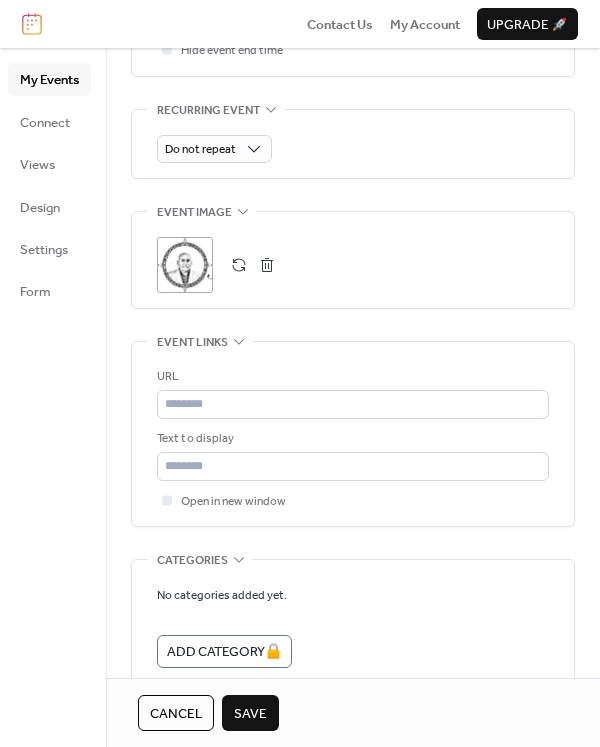click on "Save" at bounding box center (250, 714) 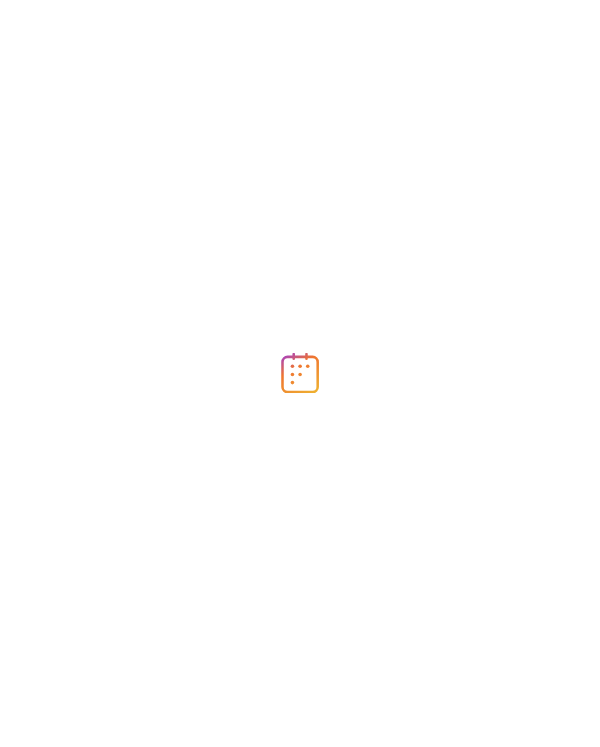 scroll, scrollTop: 0, scrollLeft: 0, axis: both 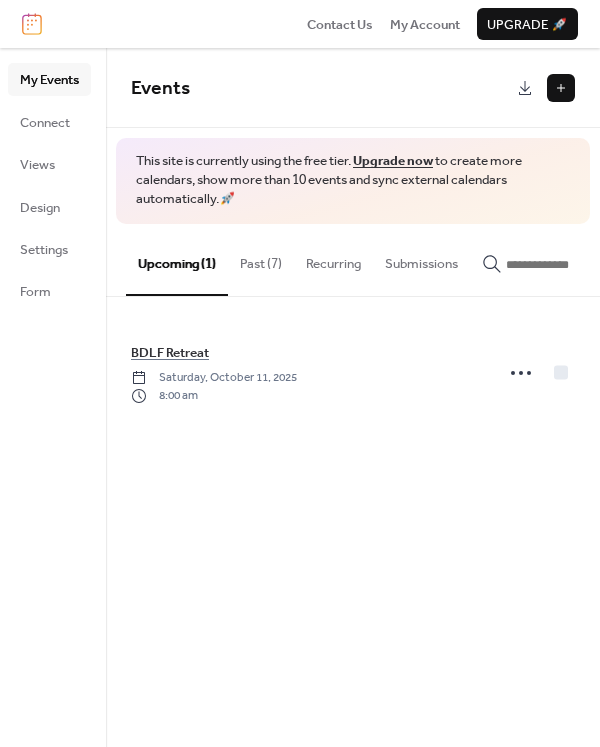 click at bounding box center (561, 88) 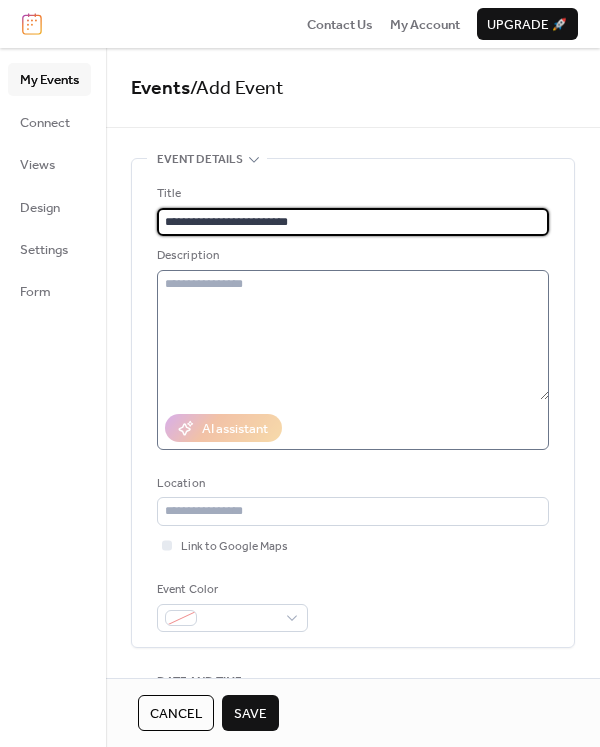 type on "**********" 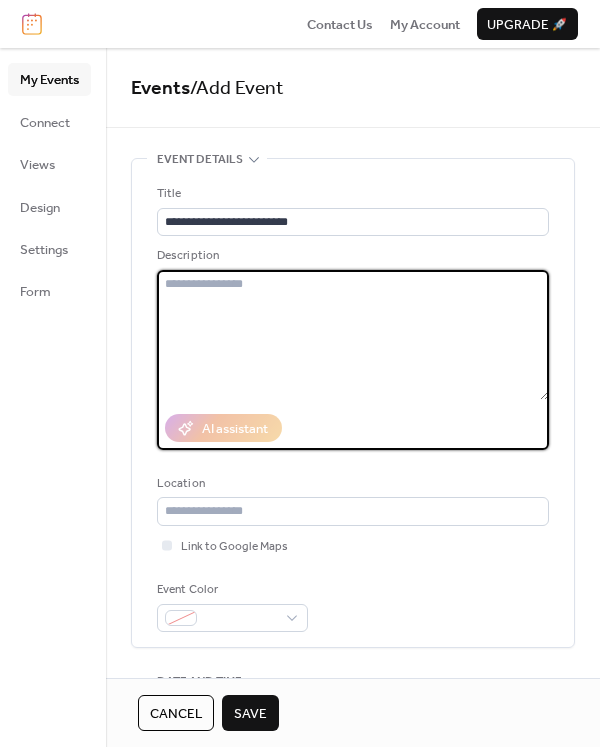 click at bounding box center (353, 335) 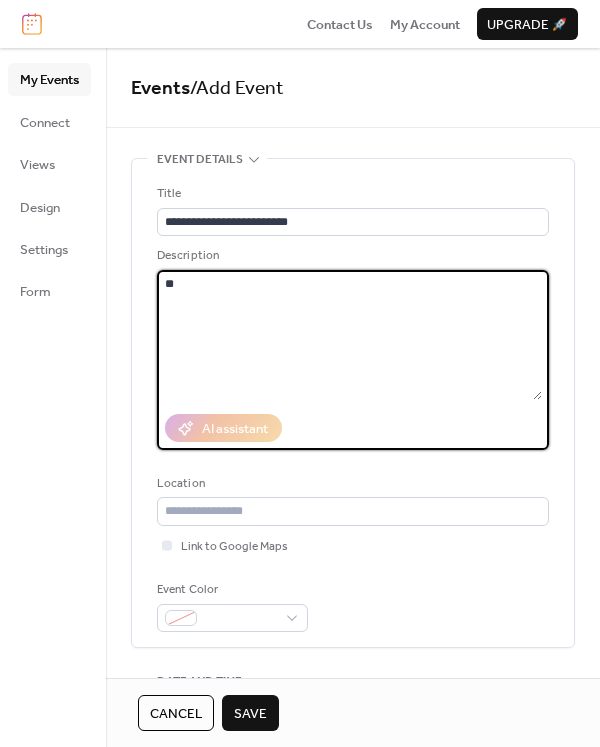 type on "*" 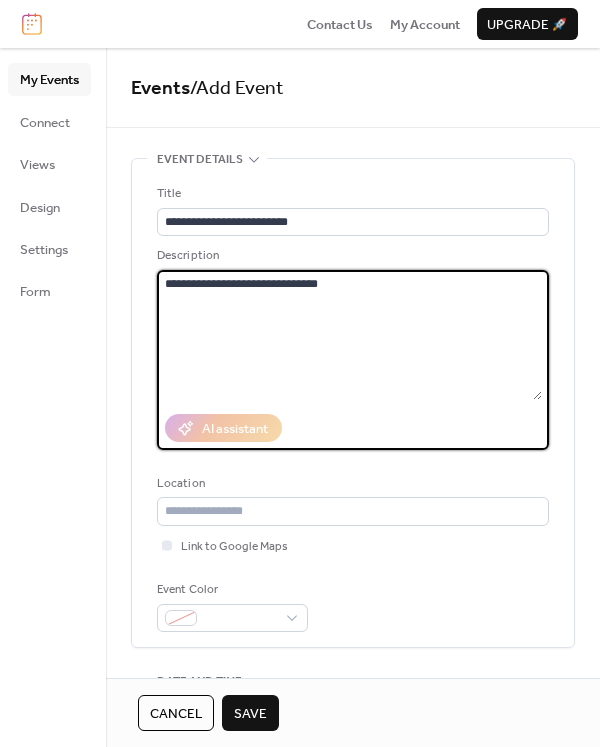 click on "**********" at bounding box center [349, 335] 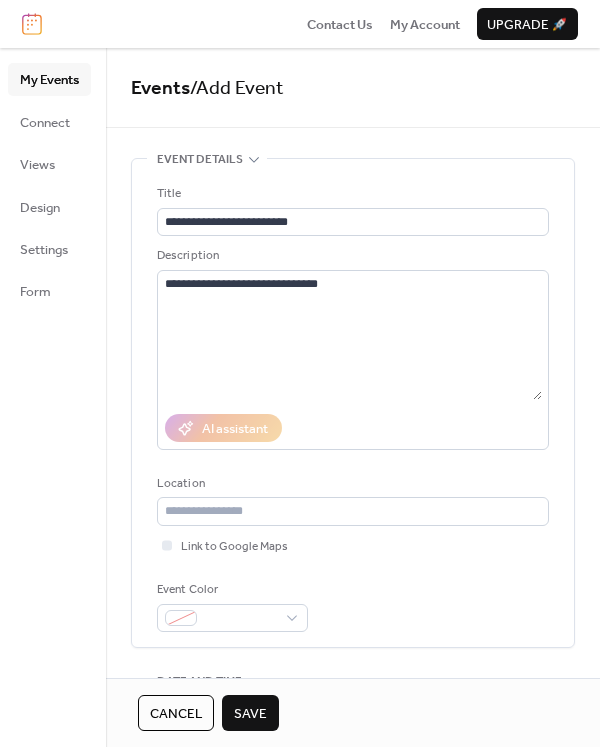 click on "Save" at bounding box center (250, 714) 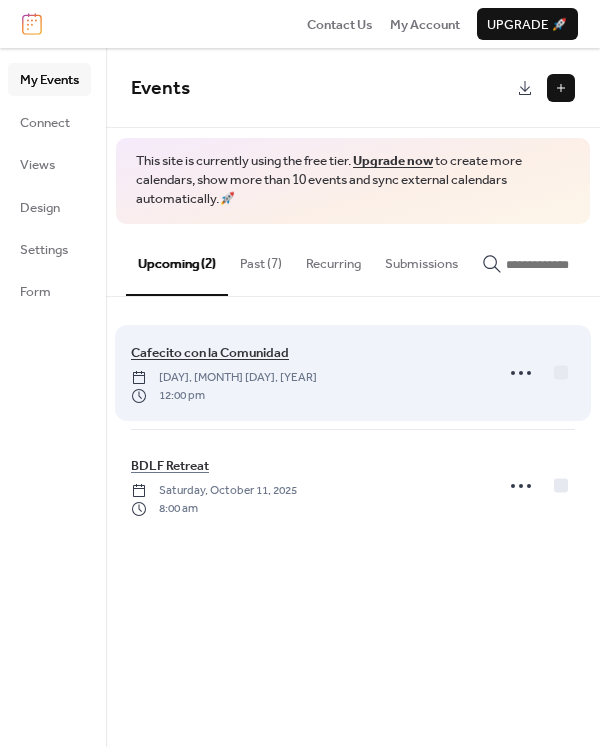 click on "Cafecito con la Comunidad" at bounding box center (210, 353) 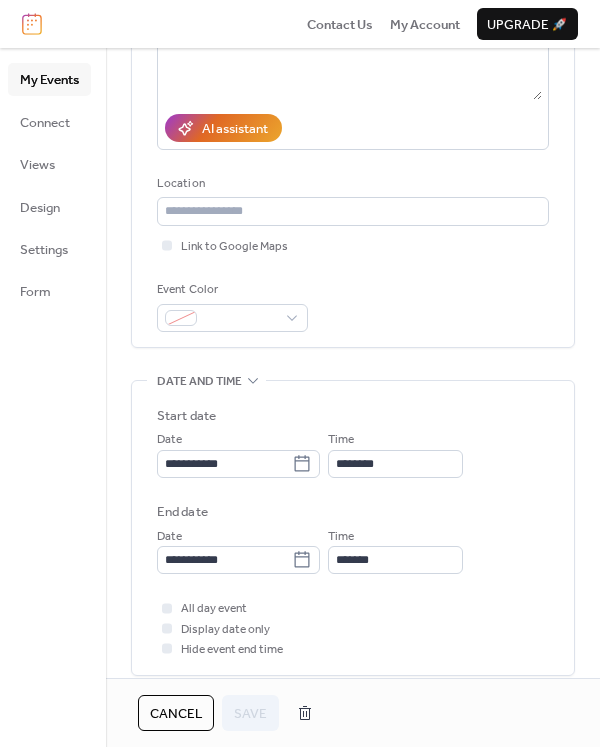 scroll, scrollTop: 400, scrollLeft: 0, axis: vertical 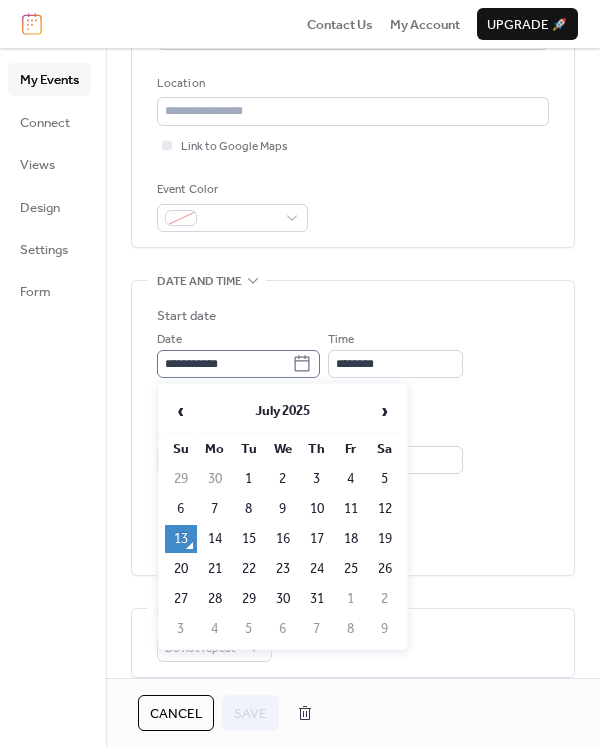 click 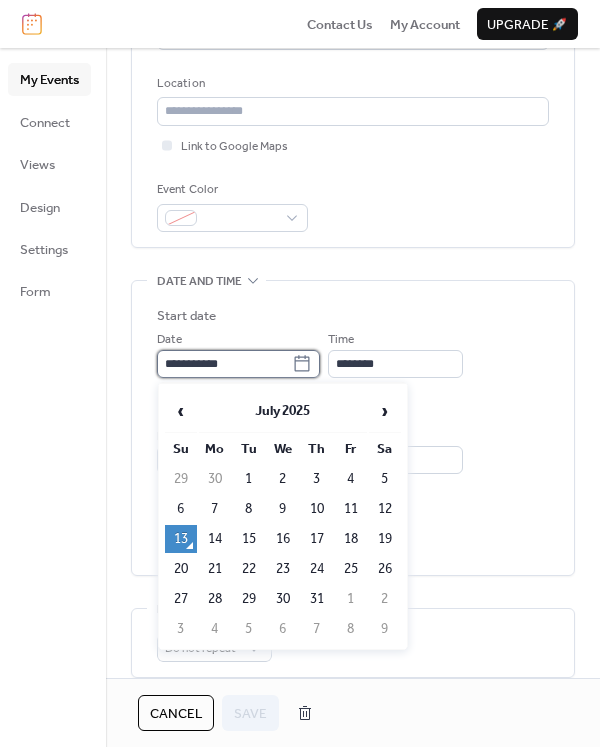 click on "**********" at bounding box center (224, 364) 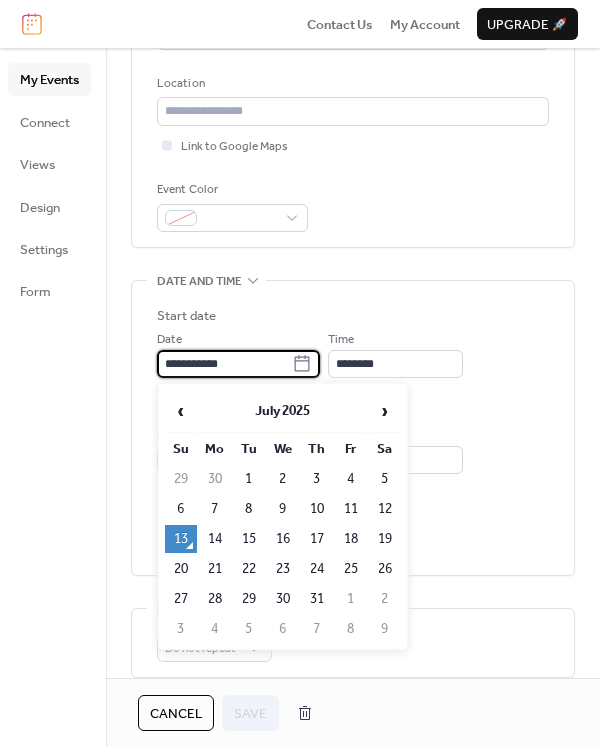 click on "Cancel" at bounding box center (176, 714) 